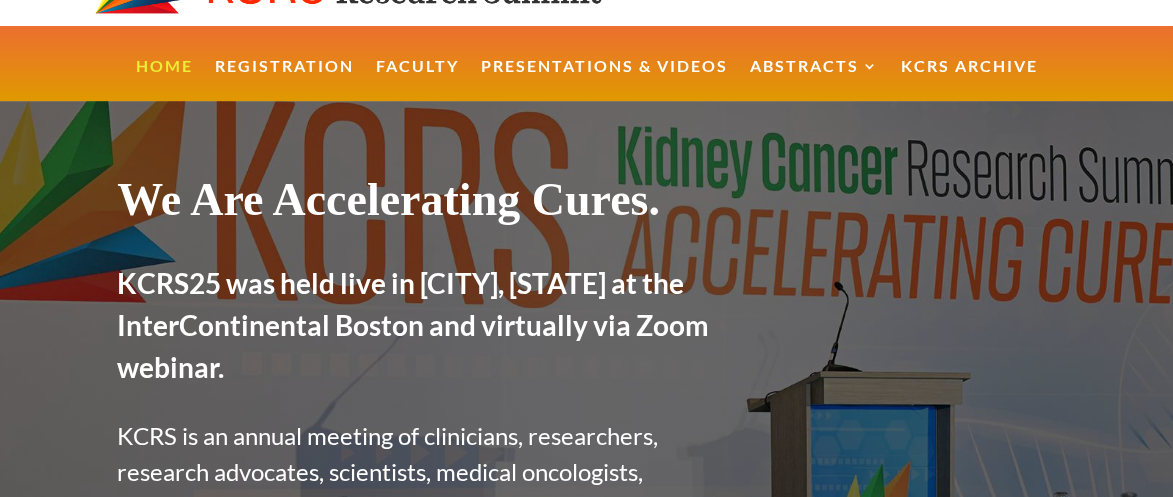 scroll, scrollTop: 83, scrollLeft: 0, axis: vertical 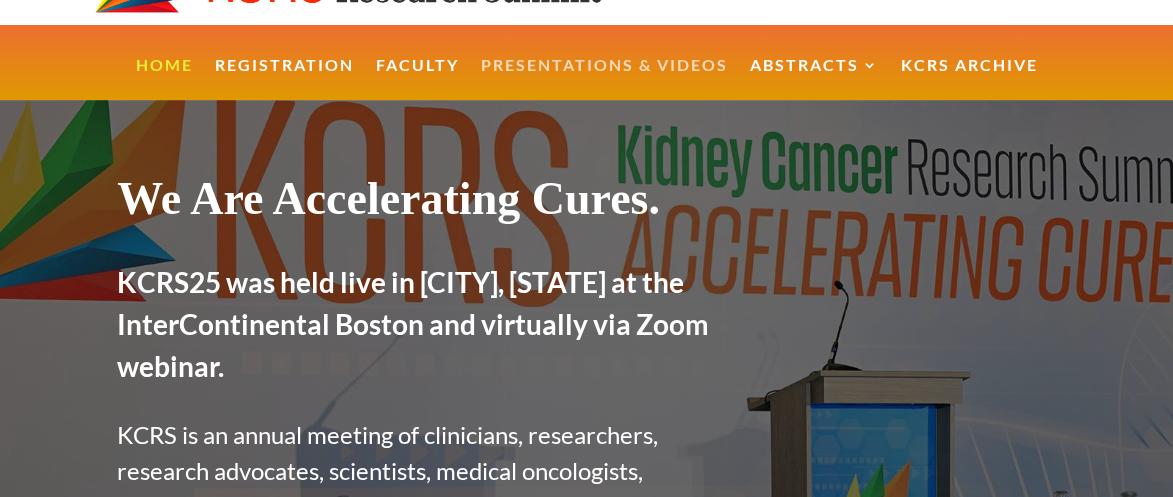 click on "Presentations & Videos" at bounding box center (604, 79) 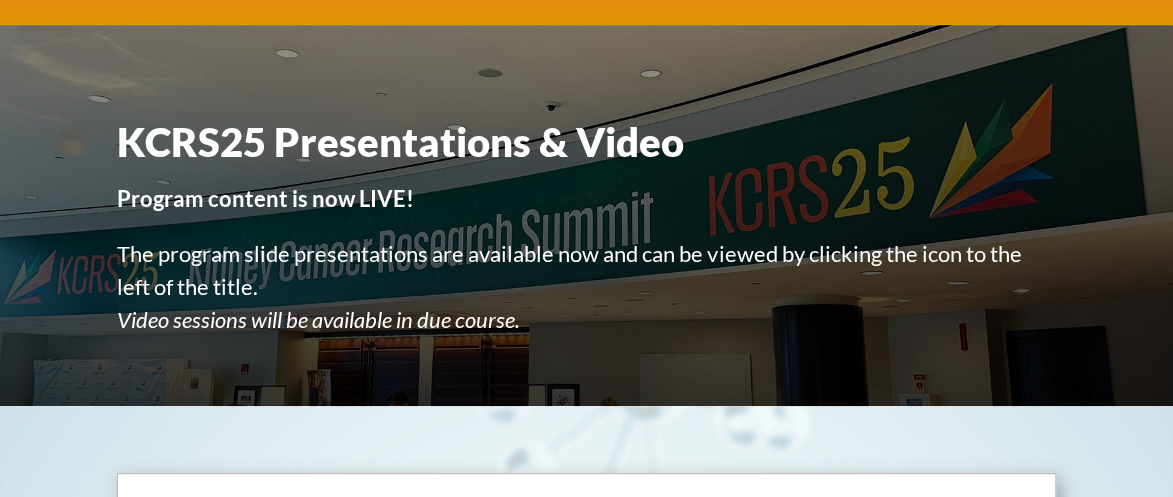 scroll, scrollTop: 162, scrollLeft: 0, axis: vertical 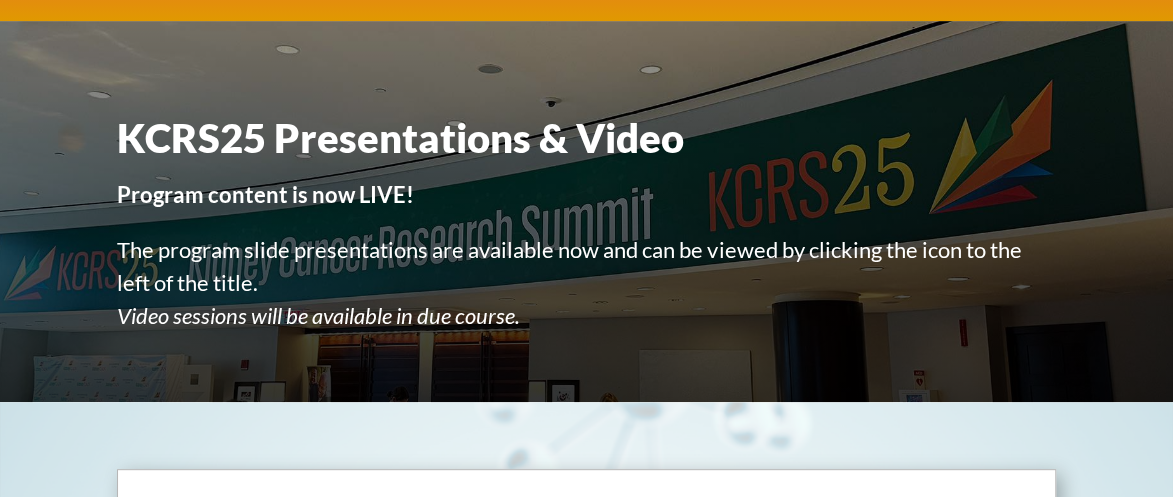 click on "Program content is now LIVE!" at bounding box center [265, 194] 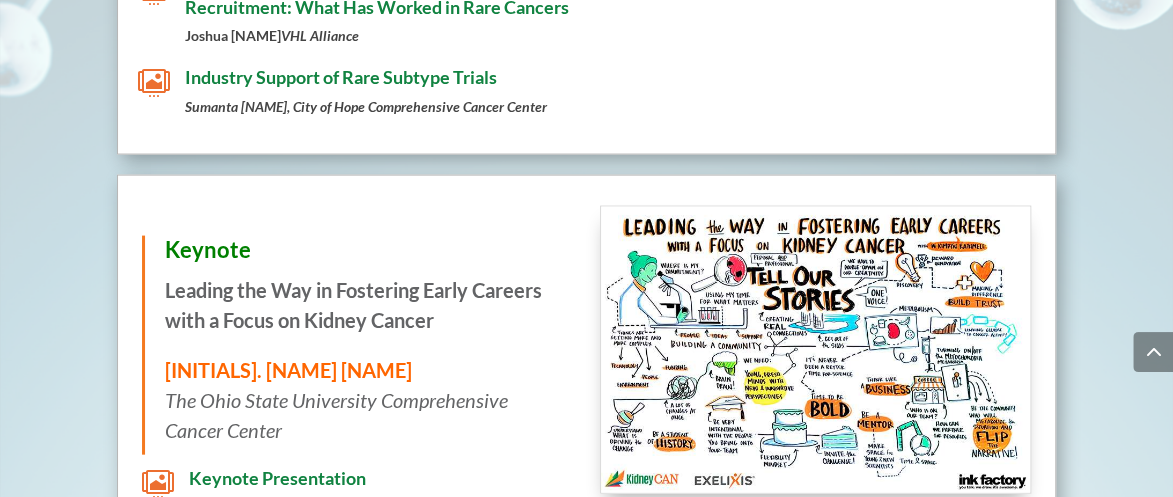scroll, scrollTop: 9529, scrollLeft: 0, axis: vertical 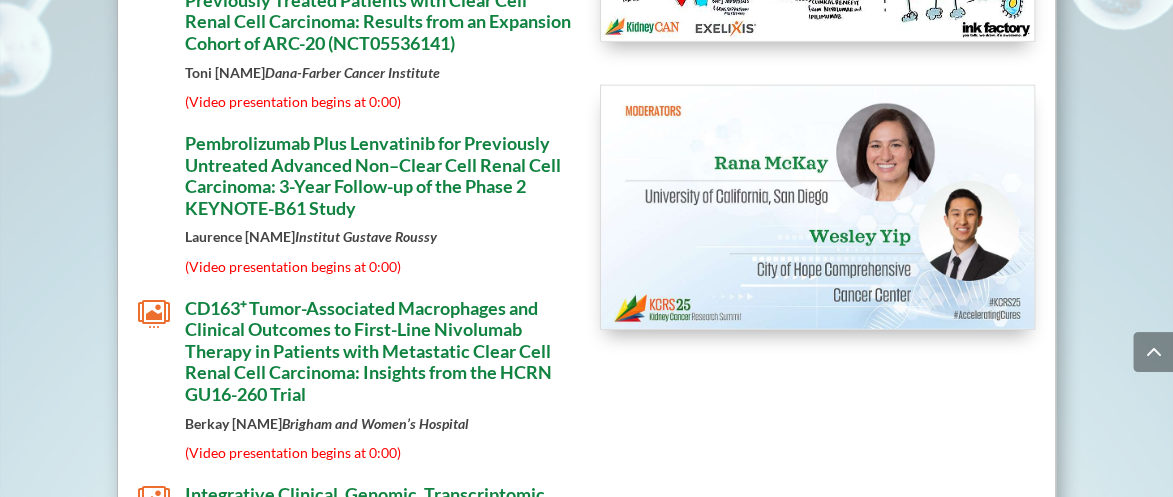 click on "Pembrolizumab Plus Lenvatinib for Previously Untreated Advanced Non–Clear Cell Renal Cell Carcinoma: 3-Year Follow-up of the Phase 2 KEYNOTE-B61 Study" at bounding box center [373, 175] 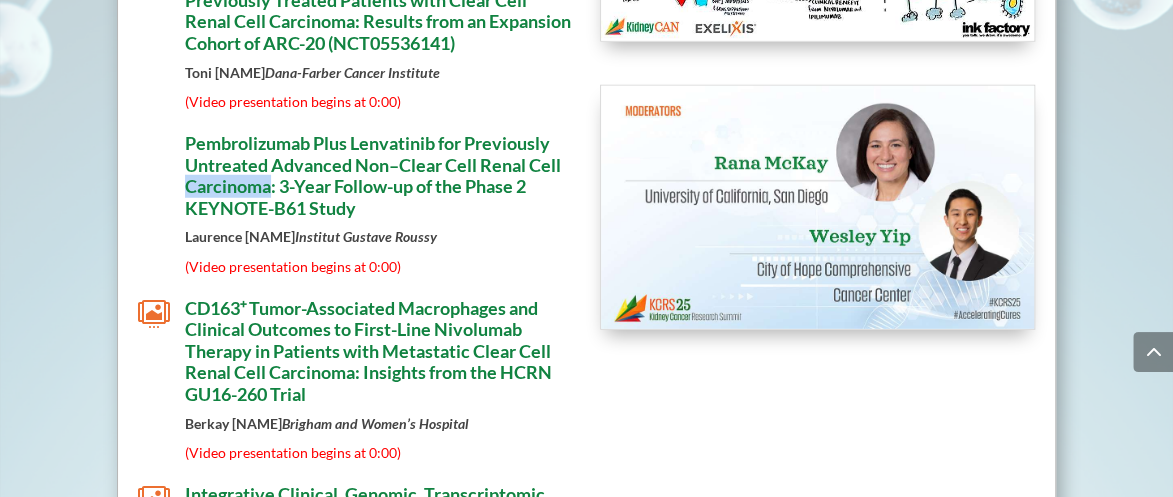 click on "Pembrolizumab Plus Lenvatinib for Previously Untreated Advanced Non–Clear Cell Renal Cell Carcinoma: 3-Year Follow-up of the Phase 2 KEYNOTE-B61 Study" at bounding box center (373, 175) 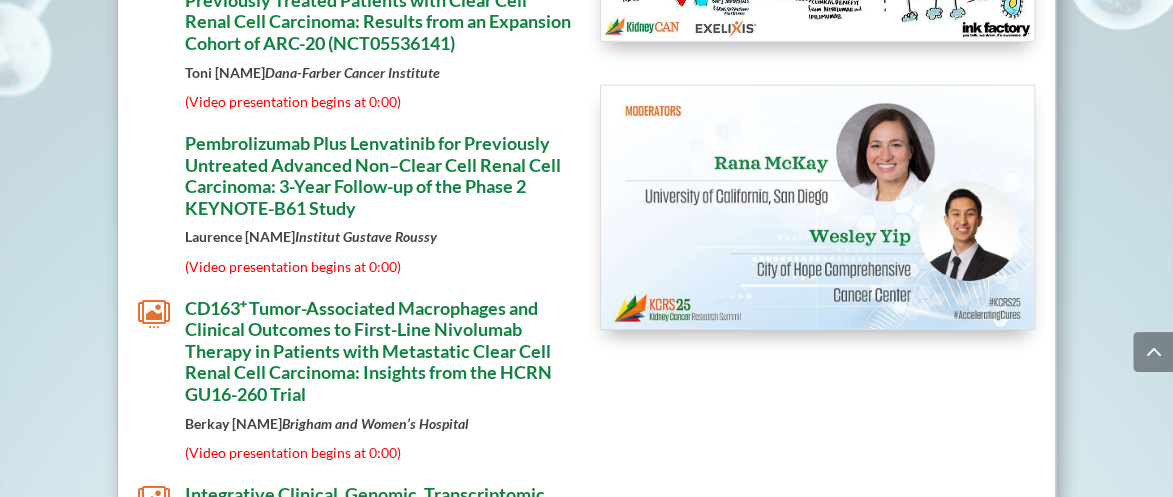 click on "Pembrolizumab Plus Lenvatinib for Previously Untreated Advanced Non–Clear Cell Renal Cell Carcinoma: 3-Year Follow-up of the Phase 2 KEYNOTE-B61 Study" at bounding box center [373, 175] 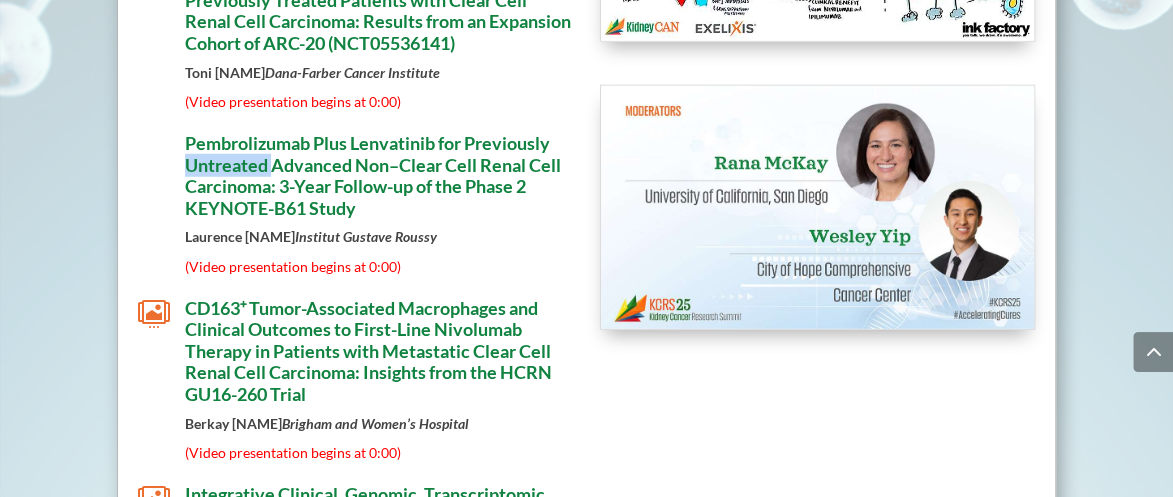 click on "Pembrolizumab Plus Lenvatinib for Previously Untreated Advanced Non–Clear Cell Renal Cell Carcinoma: 3-Year Follow-up of the Phase 2 KEYNOTE-B61 Study" at bounding box center (373, 175) 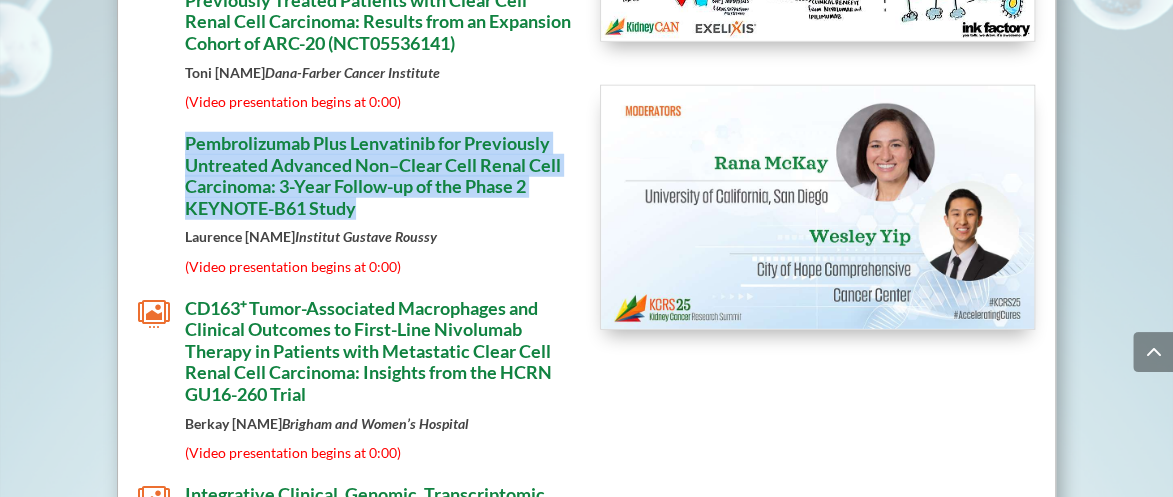 click on "Pembrolizumab Plus Lenvatinib for Previously Untreated Advanced Non–Clear Cell Renal Cell Carcinoma: 3-Year Follow-up of the Phase 2 KEYNOTE-B61 Study" at bounding box center [373, 175] 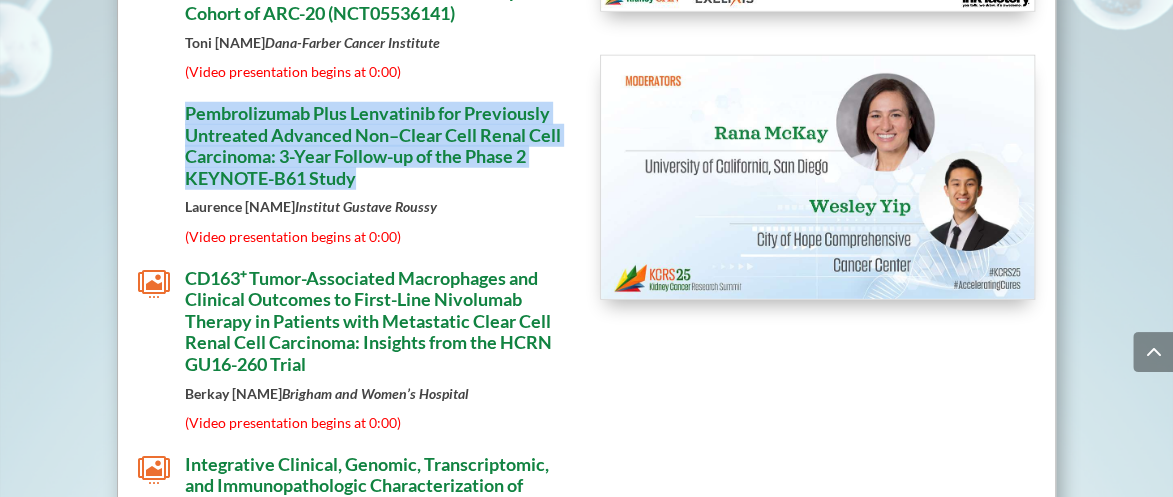 scroll, scrollTop: 9553, scrollLeft: 0, axis: vertical 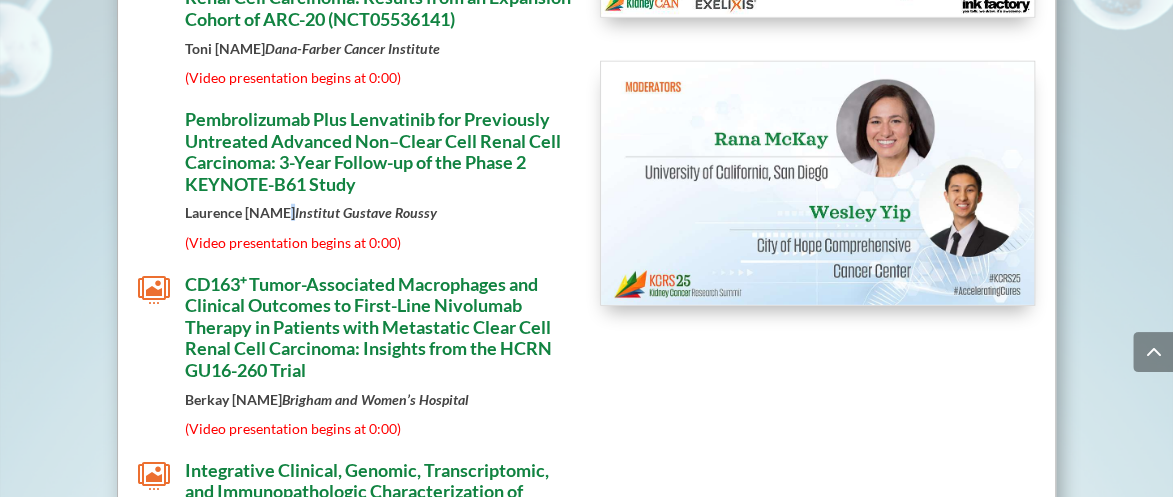 click on "Laurence Albiges,  Institut   Gustave Roussy" at bounding box center (379, 219) 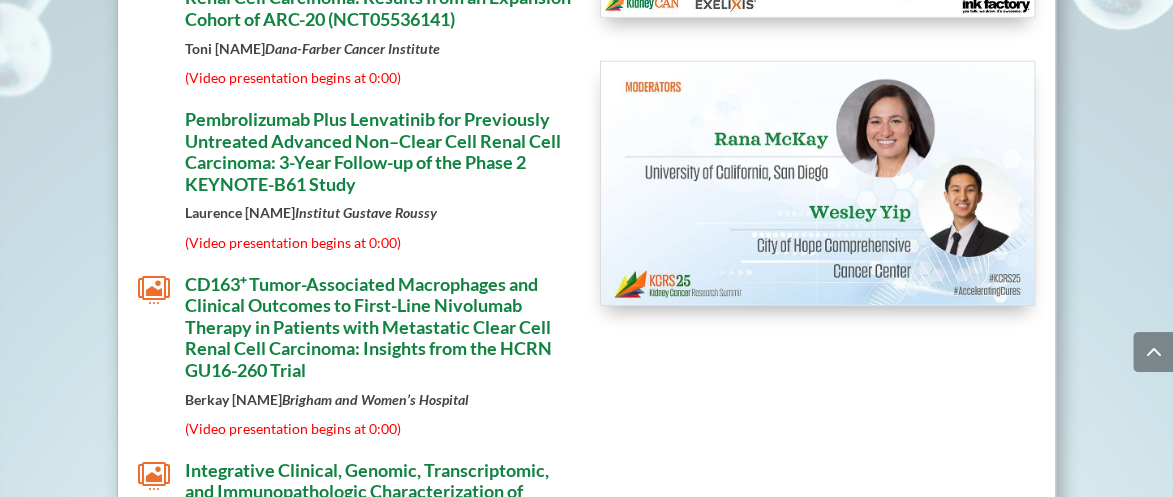 click on "(Video presentation begins at 0:00)" at bounding box center (293, 242) 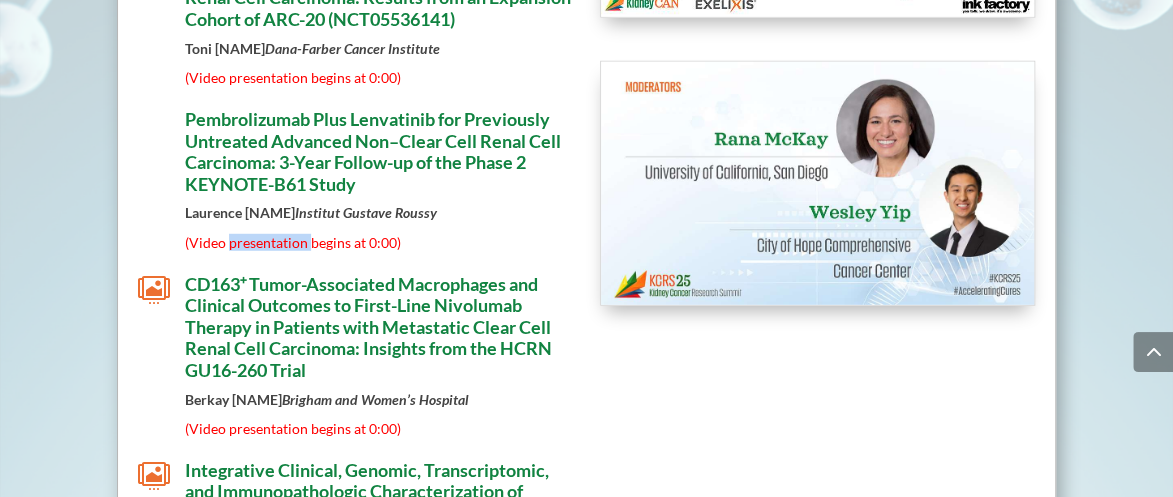 click on "(Video presentation begins at 0:00)" at bounding box center [293, 242] 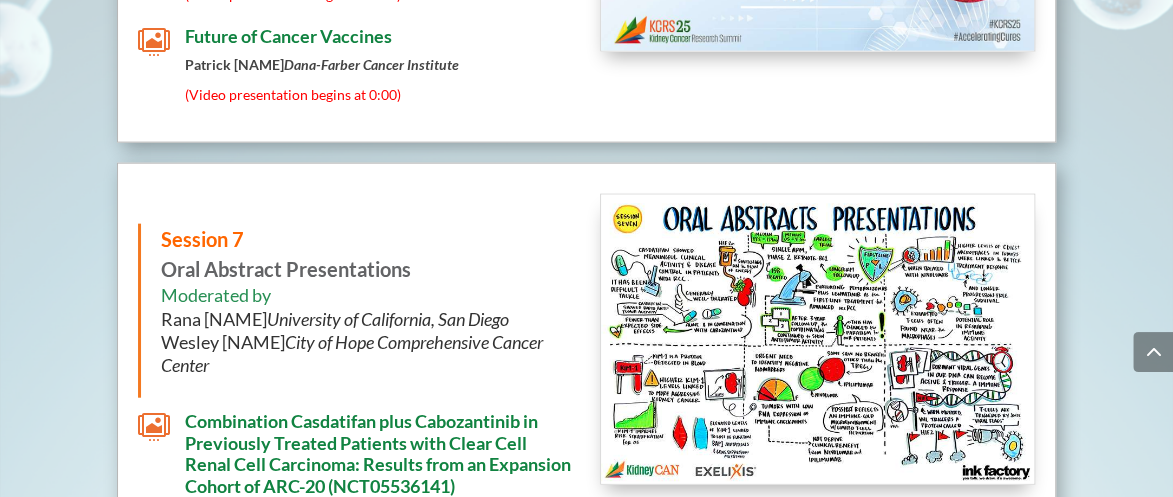 scroll, scrollTop: 9080, scrollLeft: 0, axis: vertical 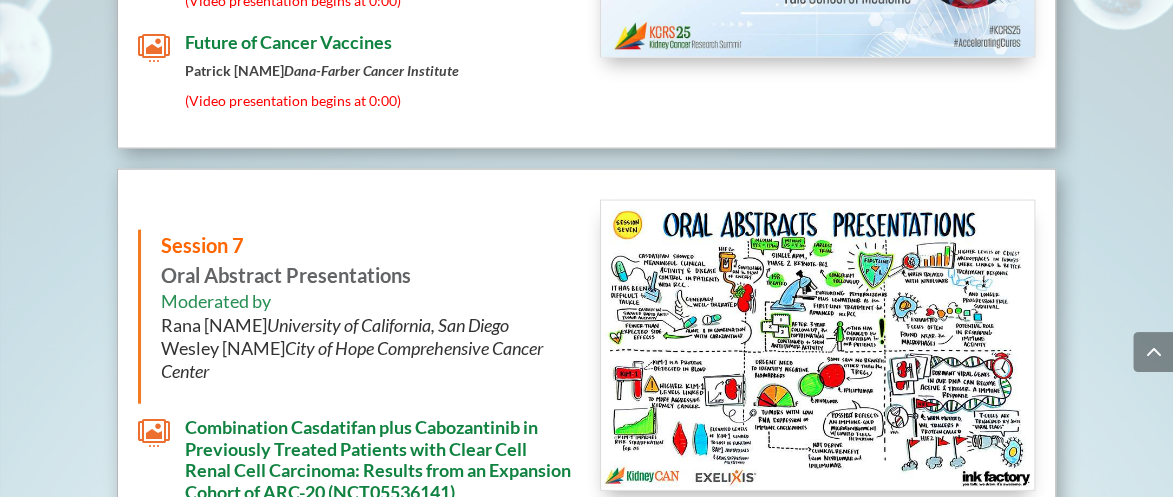 click on "Session 7" at bounding box center (202, 245) 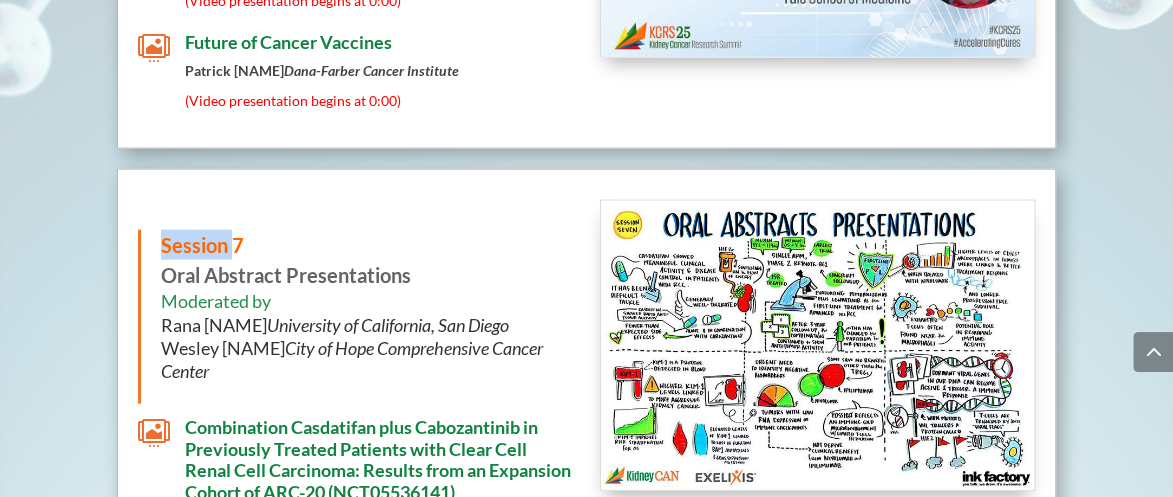 click on "Session 7" at bounding box center [202, 245] 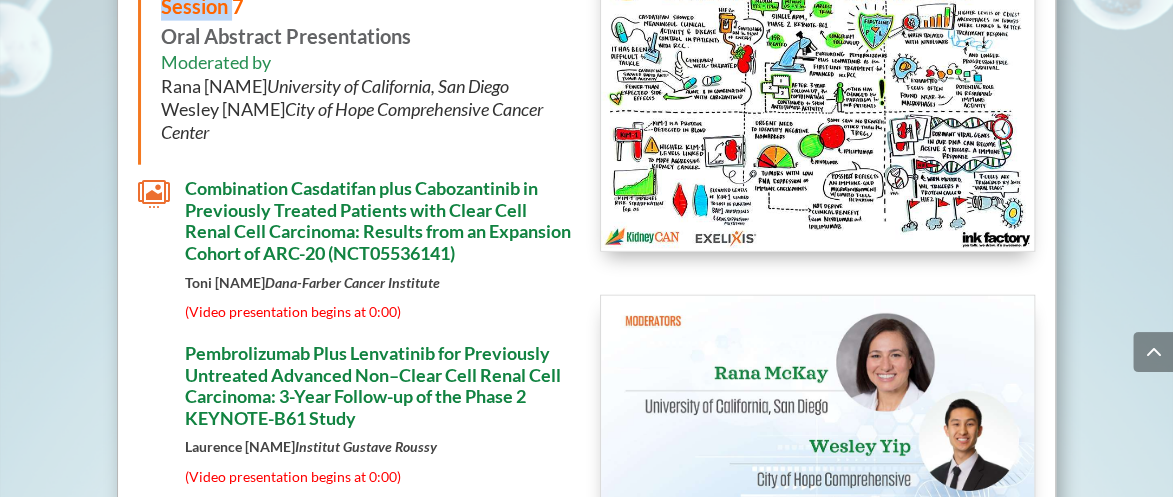 scroll, scrollTop: 9322, scrollLeft: 0, axis: vertical 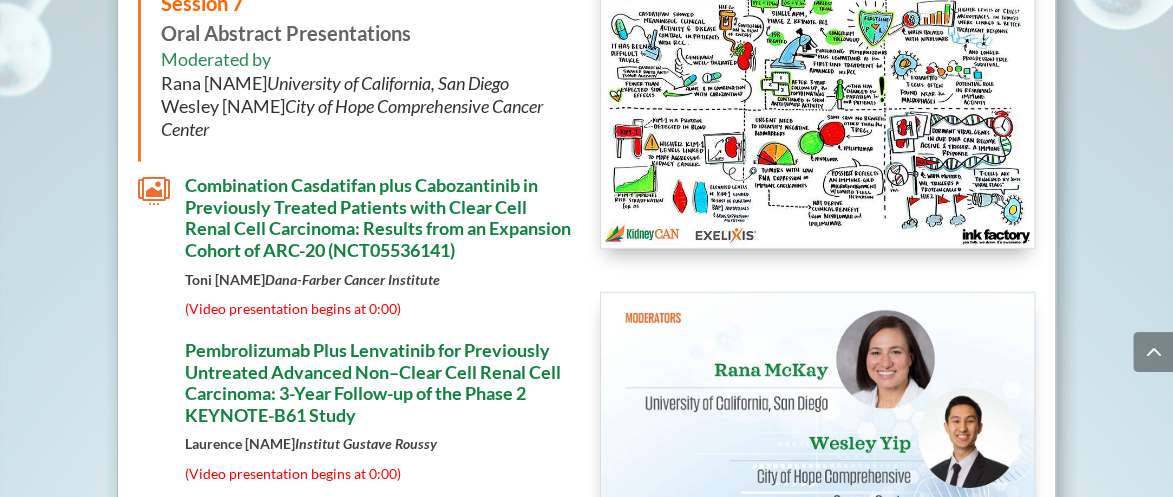 click on "" at bounding box center (154, 191) 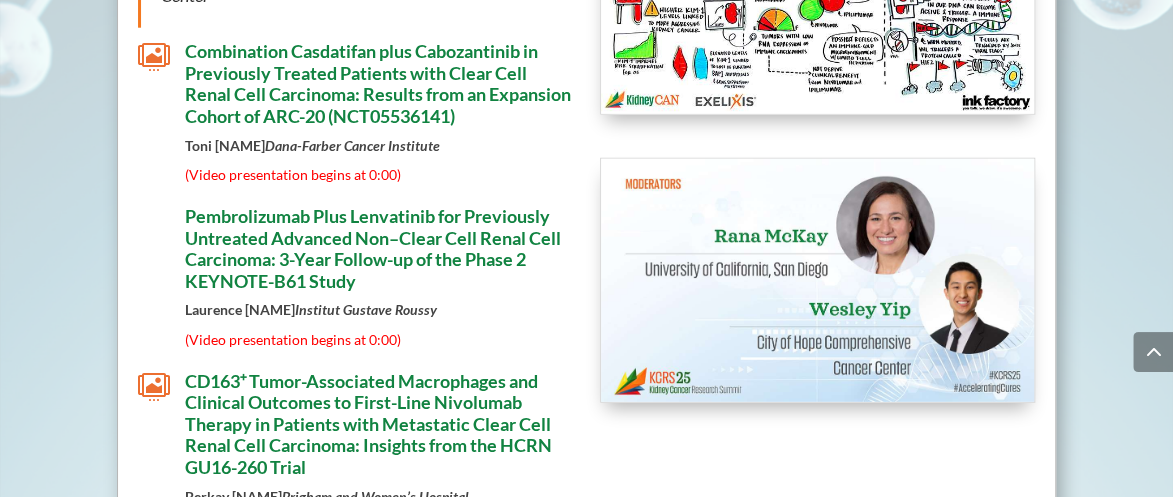 scroll, scrollTop: 9466, scrollLeft: 0, axis: vertical 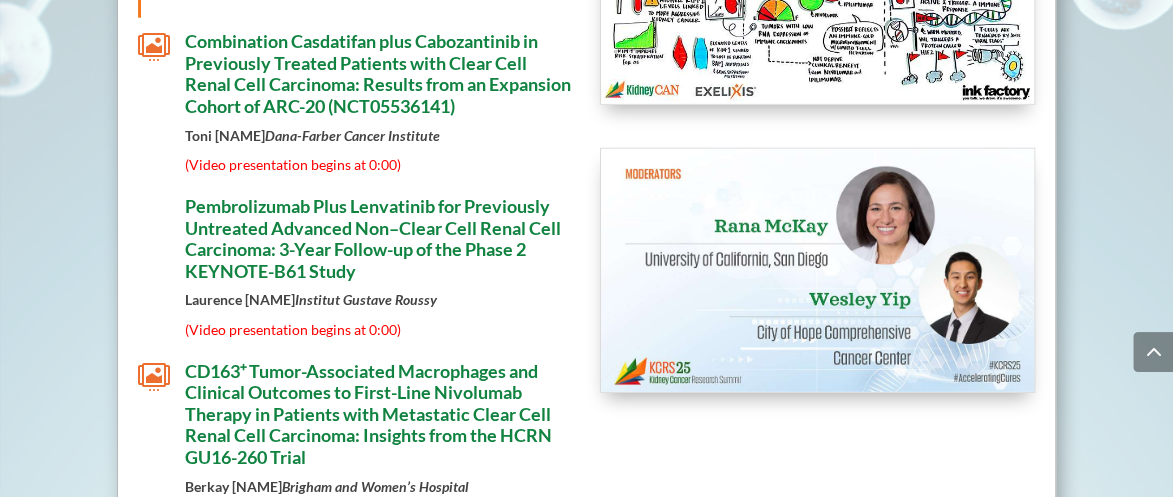 click on "" at bounding box center [154, 266] 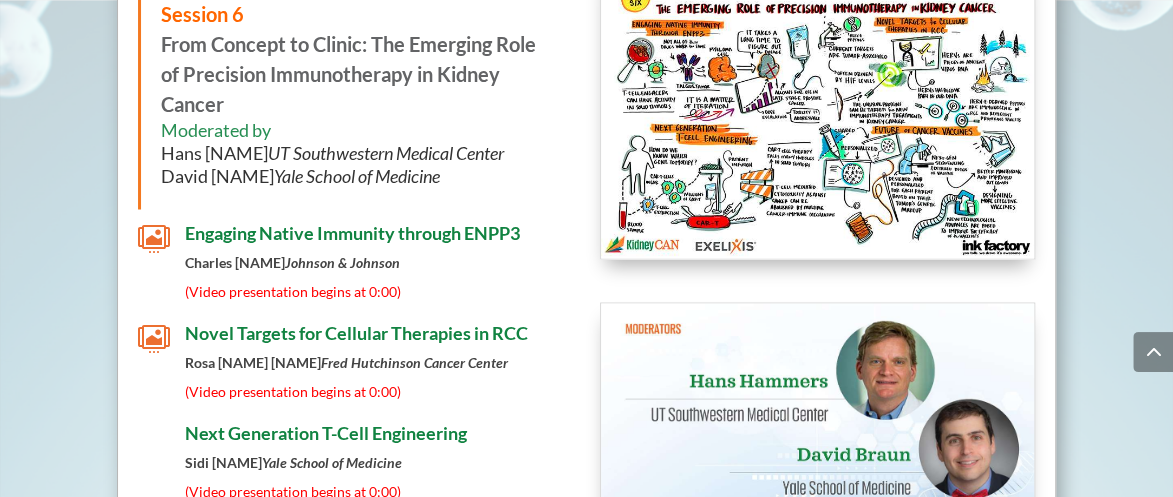 scroll, scrollTop: 8544, scrollLeft: 0, axis: vertical 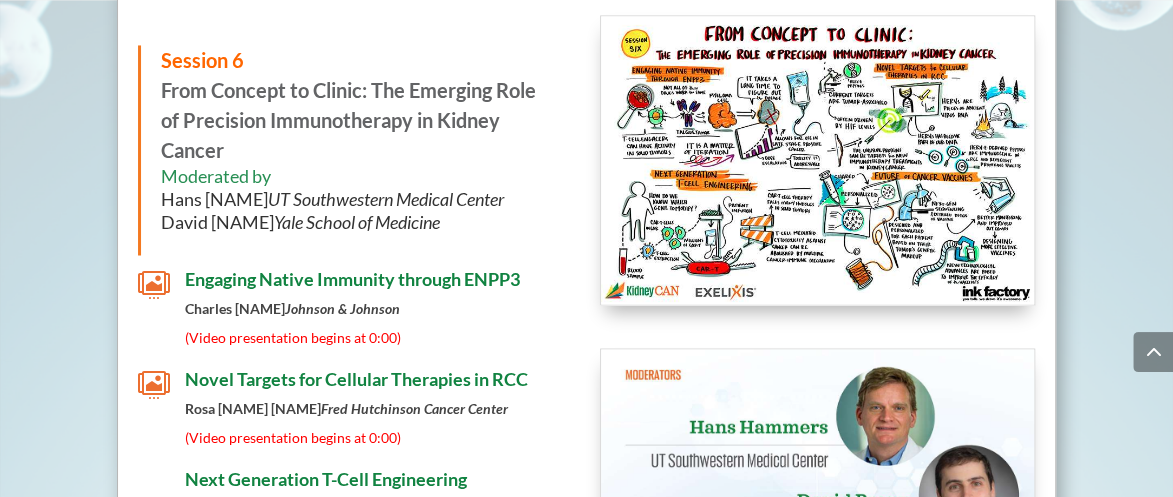 drag, startPoint x: 1090, startPoint y: 110, endPoint x: 1078, endPoint y: 110, distance: 12 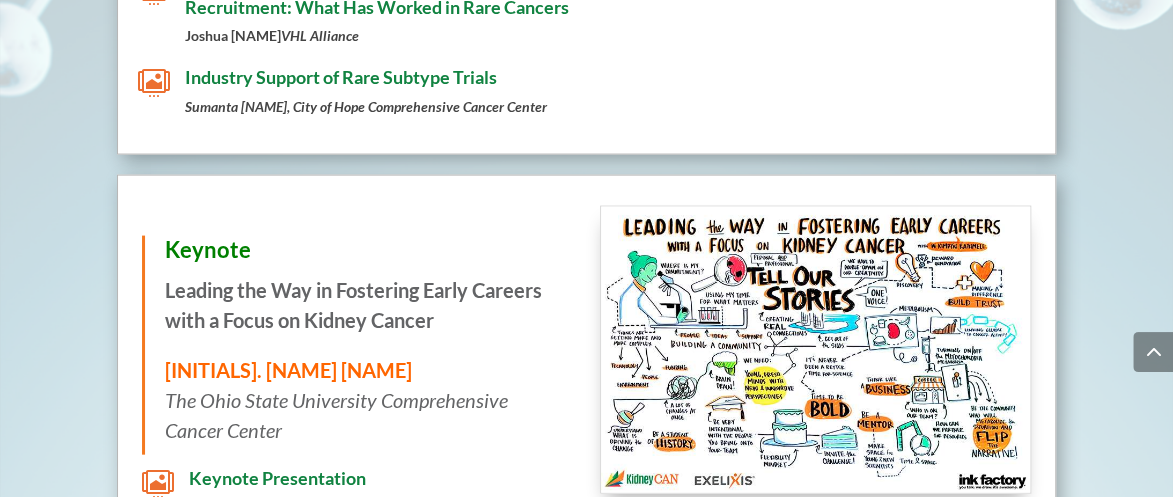scroll, scrollTop: 9529, scrollLeft: 0, axis: vertical 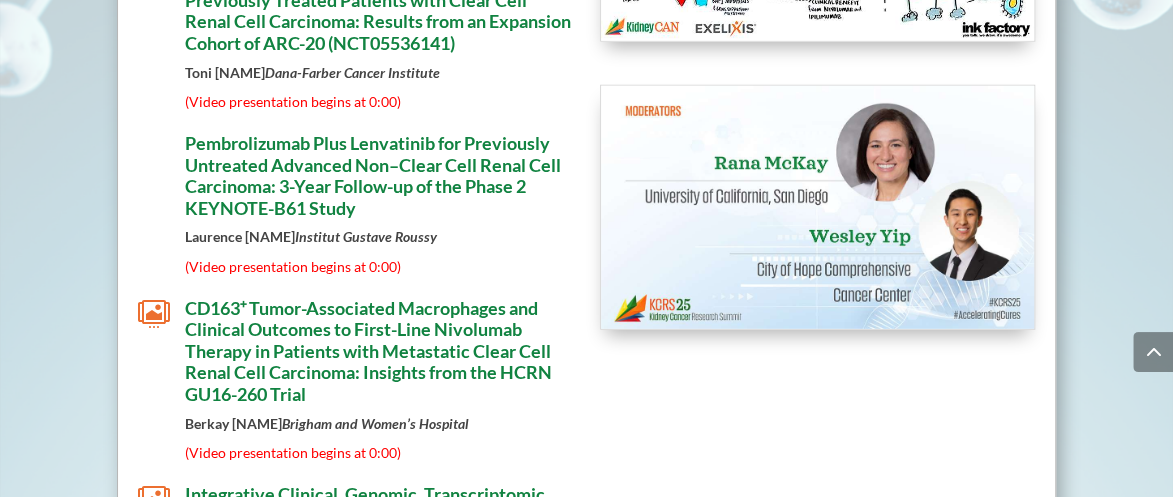 click on "Pembrolizumab Plus Lenvatinib for Previously Untreated Advanced Non–Clear Cell Renal Cell Carcinoma: 3-Year Follow-up of the Phase 2 KEYNOTE-B61 Study" at bounding box center [373, 175] 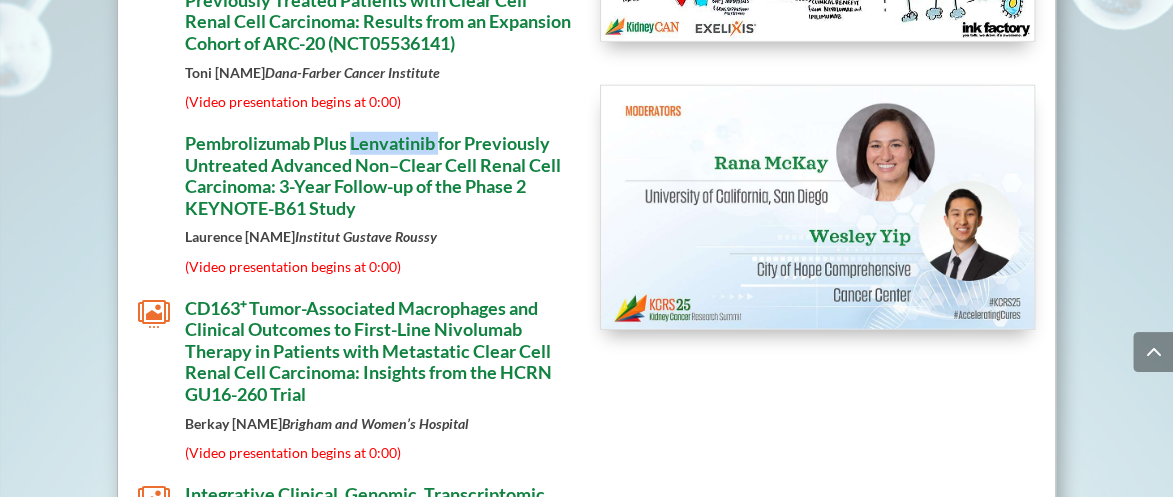 click on "Pembrolizumab Plus Lenvatinib for Previously Untreated Advanced Non–Clear Cell Renal Cell Carcinoma: 3-Year Follow-up of the Phase 2 KEYNOTE-B61 Study" at bounding box center [373, 175] 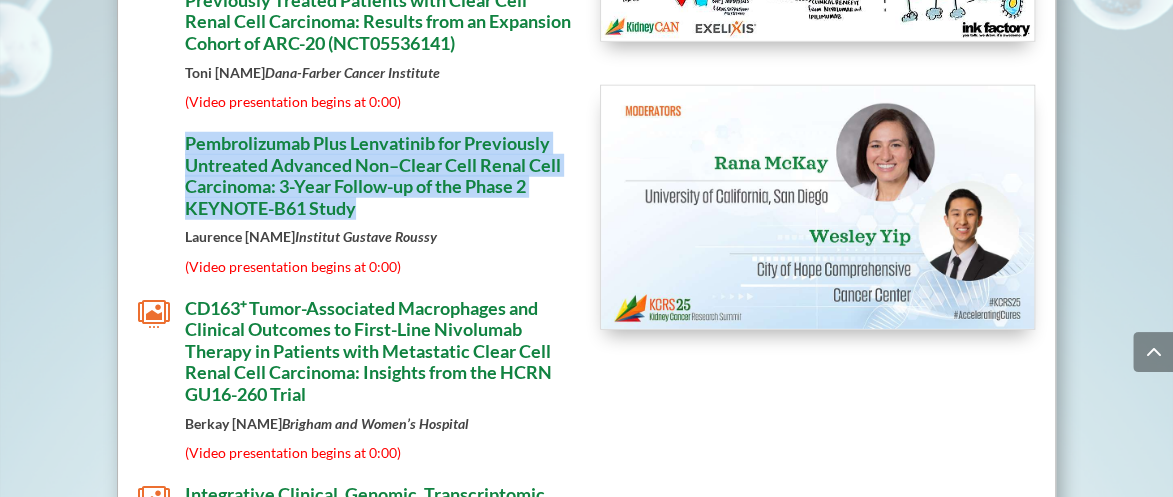click on "Pembrolizumab Plus Lenvatinib for Previously Untreated Advanced Non–Clear Cell Renal Cell Carcinoma: 3-Year Follow-up of the Phase 2 KEYNOTE-B61 Study" at bounding box center (373, 175) 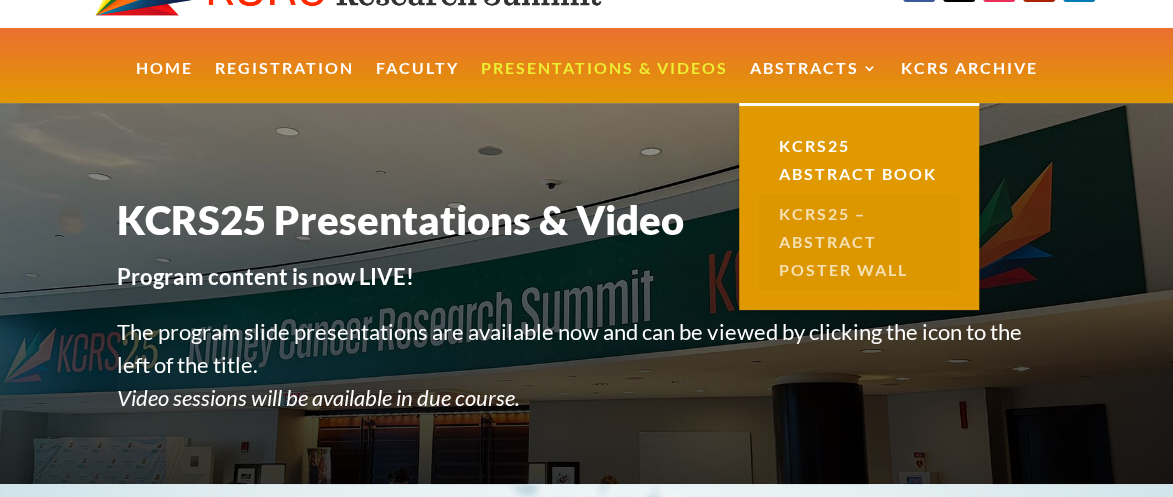 scroll, scrollTop: 81, scrollLeft: 0, axis: vertical 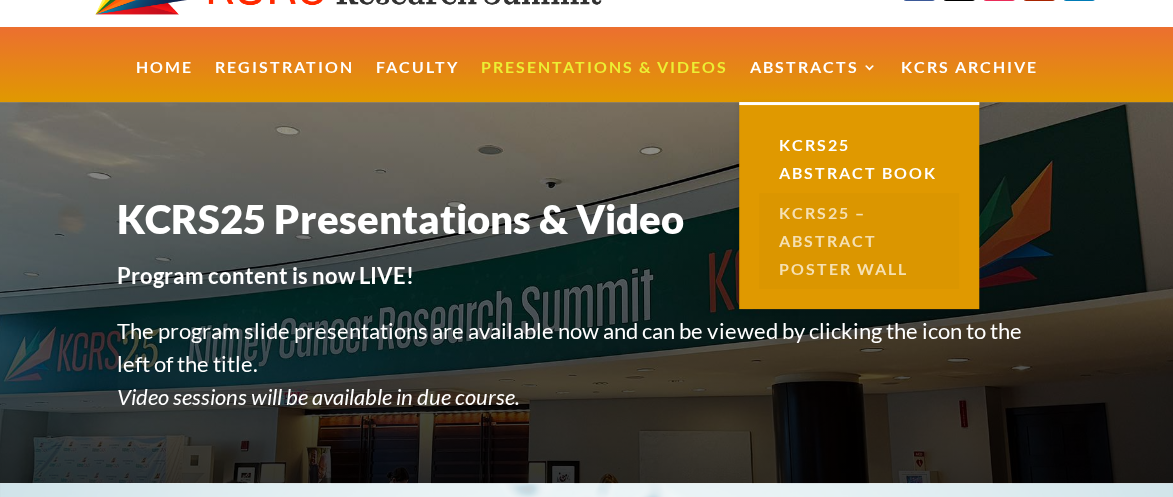 click on "KCRS25 – Abstract Poster Wall" at bounding box center (859, 241) 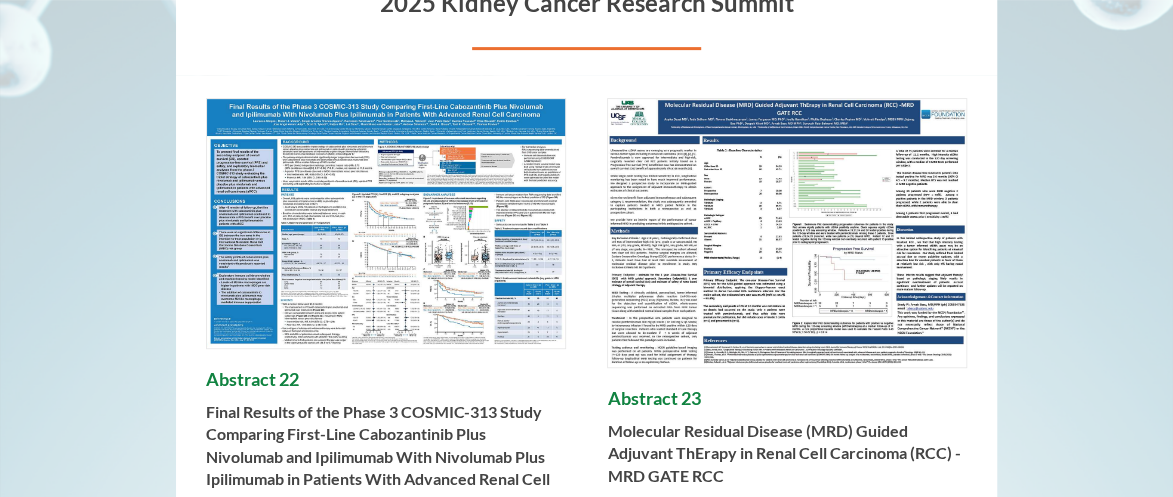 scroll, scrollTop: 0, scrollLeft: 0, axis: both 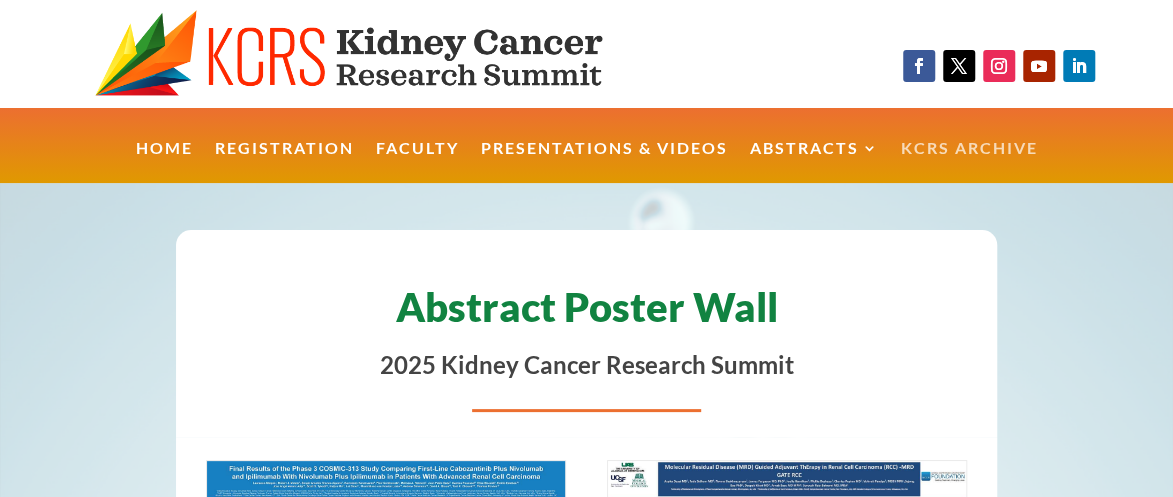 click on "KCRS Archive" at bounding box center (969, 162) 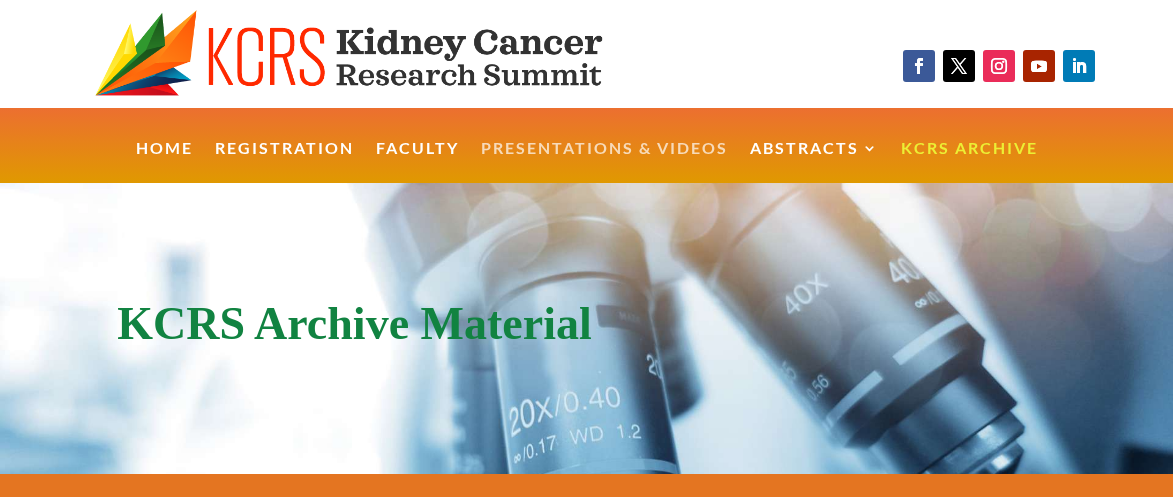 scroll, scrollTop: 0, scrollLeft: 0, axis: both 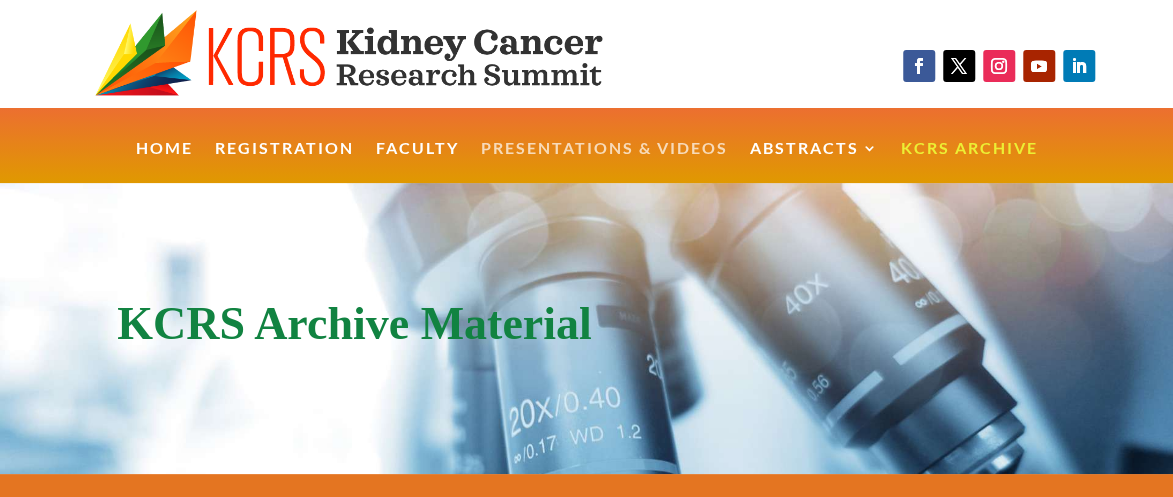 click on "Presentations & Videos" at bounding box center (604, 162) 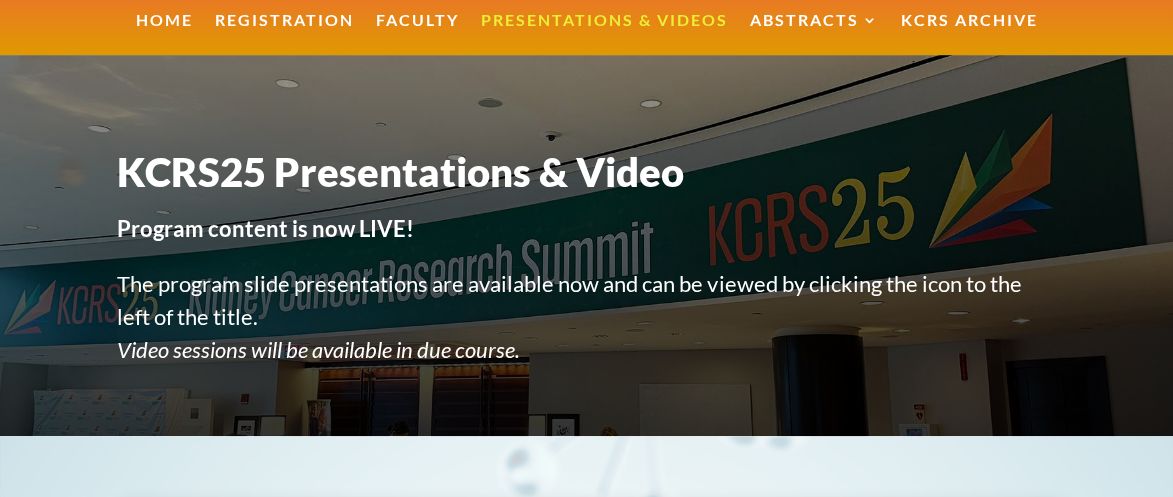 scroll, scrollTop: 51, scrollLeft: 0, axis: vertical 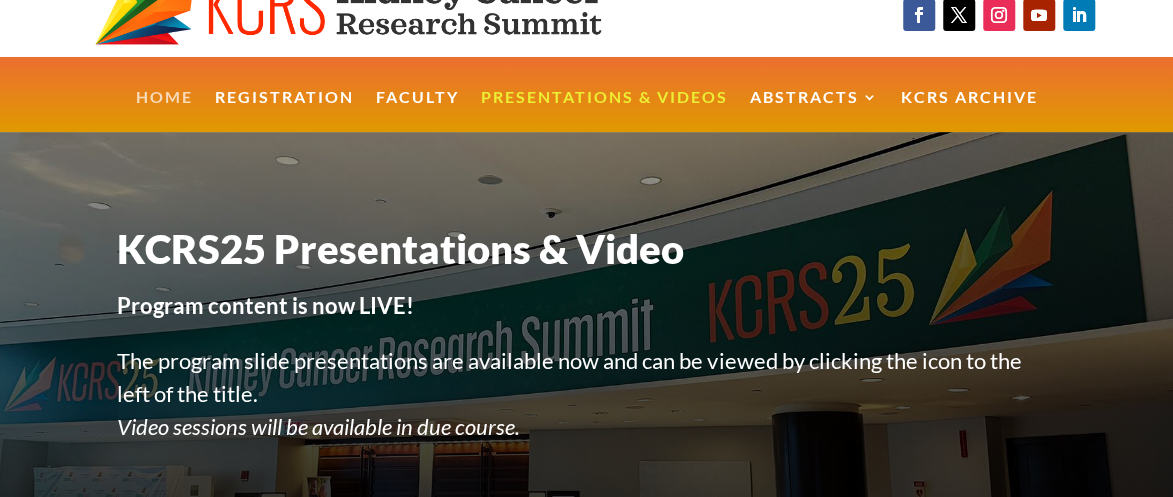 click on "Home" at bounding box center (164, 111) 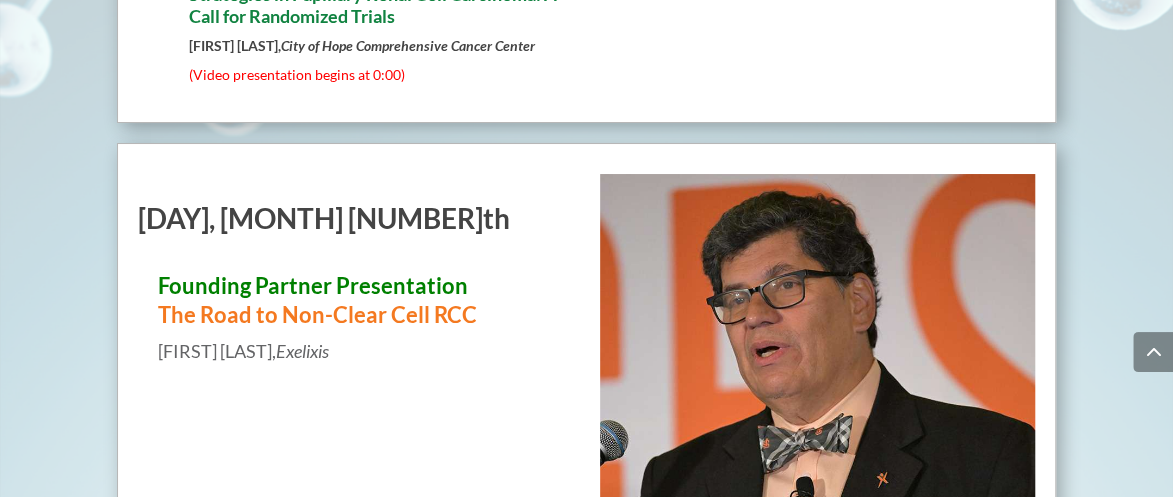 scroll, scrollTop: 7012, scrollLeft: 0, axis: vertical 